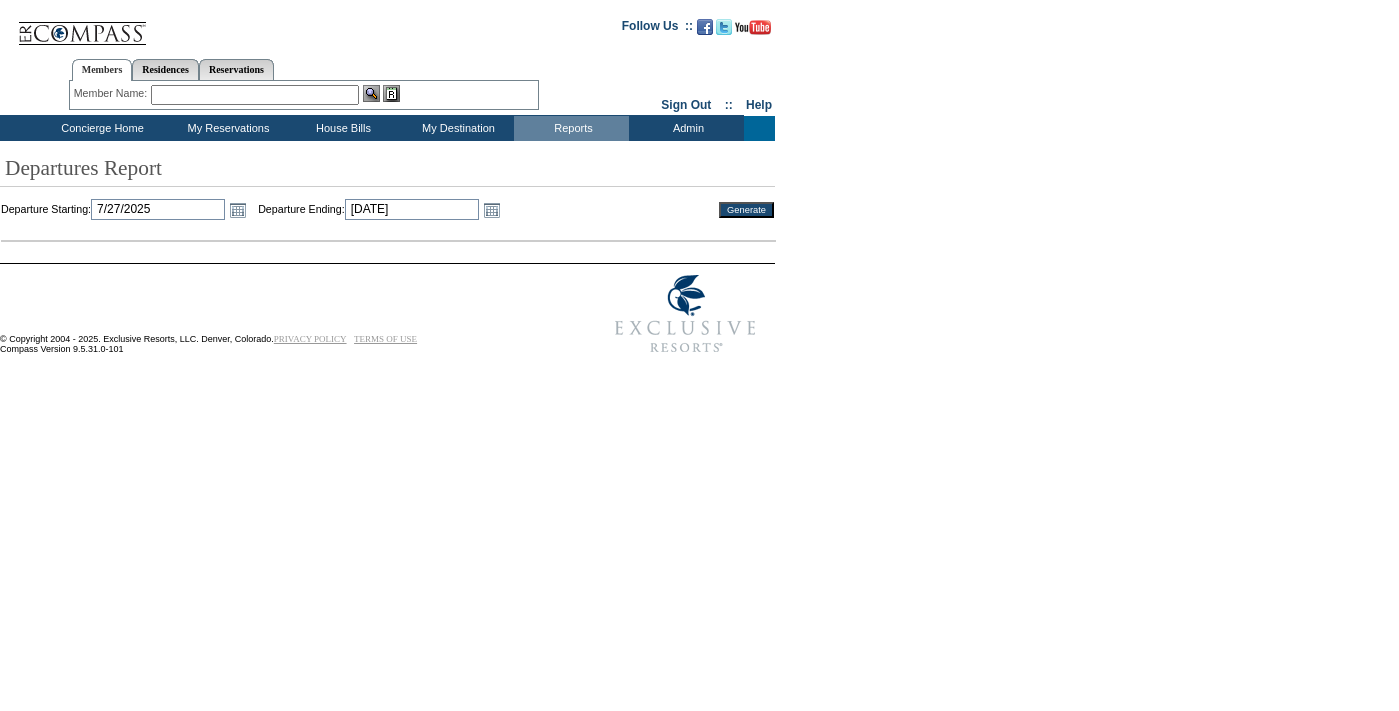 scroll, scrollTop: 0, scrollLeft: 0, axis: both 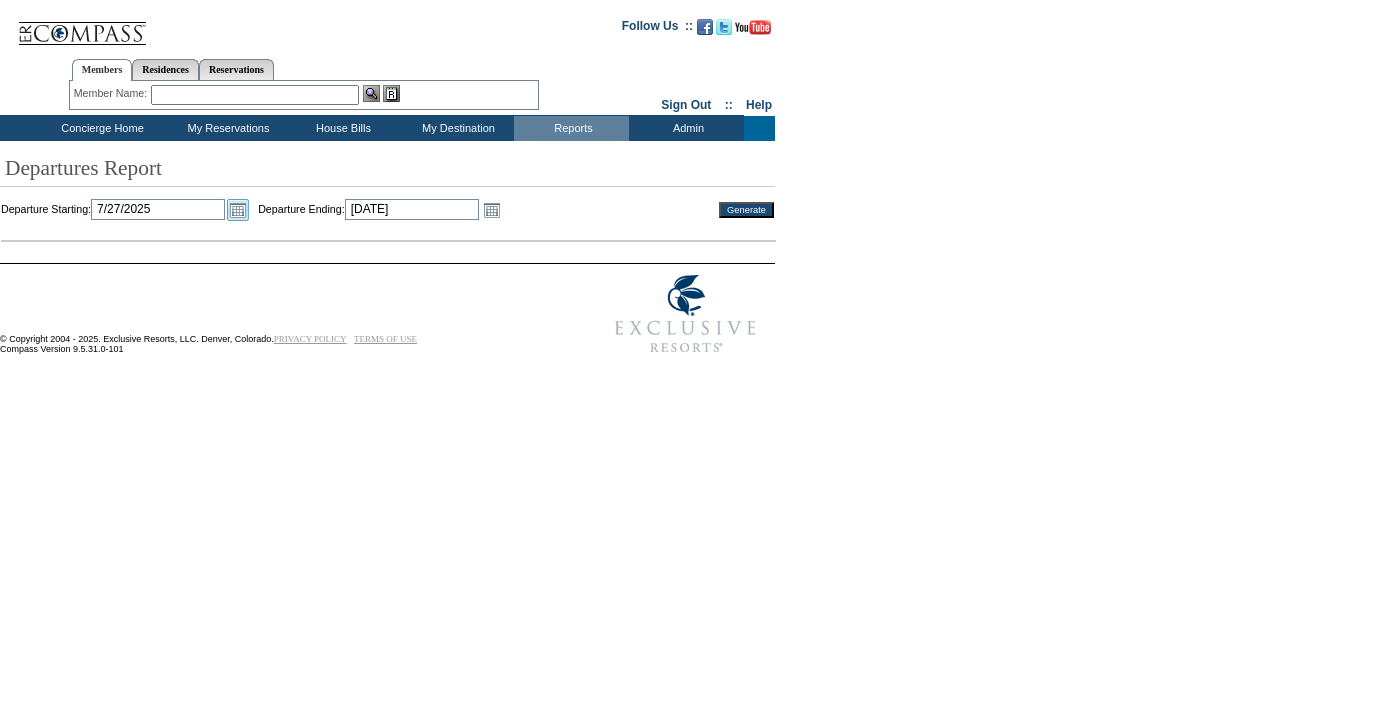 click on "Open the calendar popup." at bounding box center [238, 210] 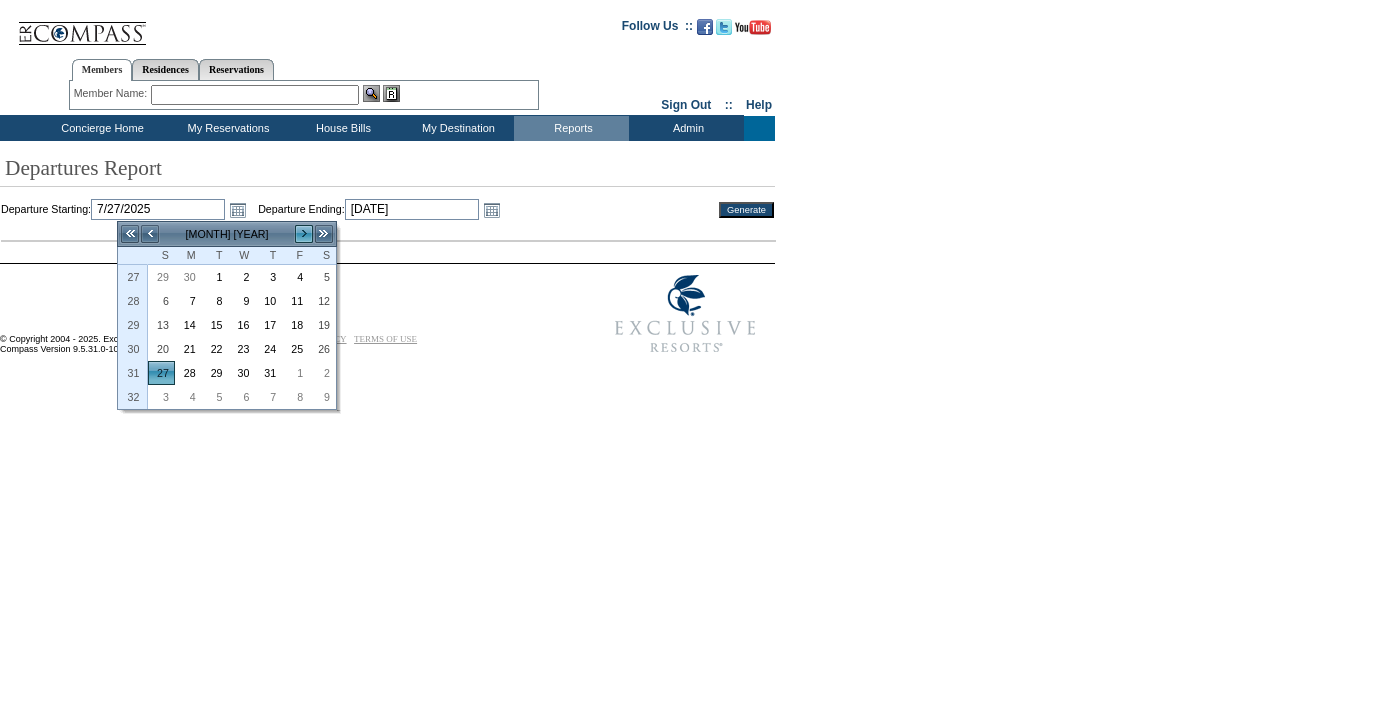 click on ">" at bounding box center [304, 234] 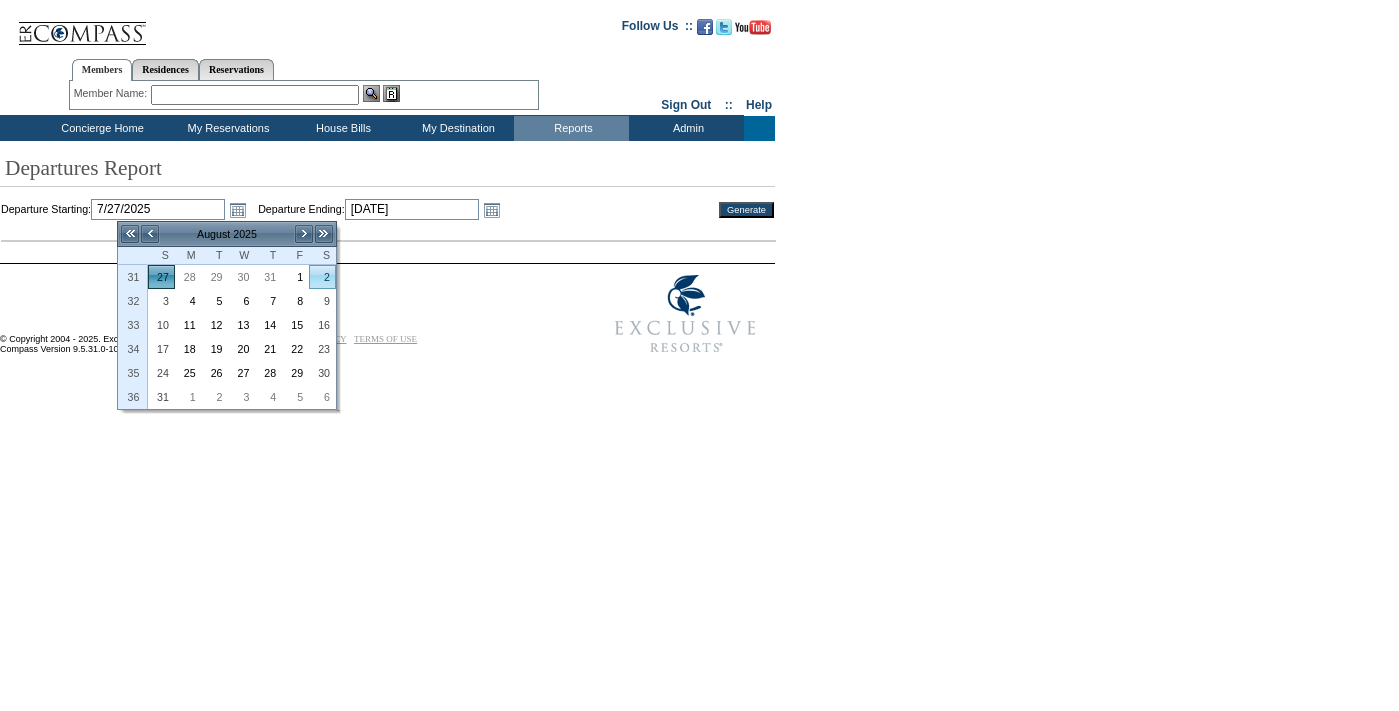 click on "2" at bounding box center (322, 277) 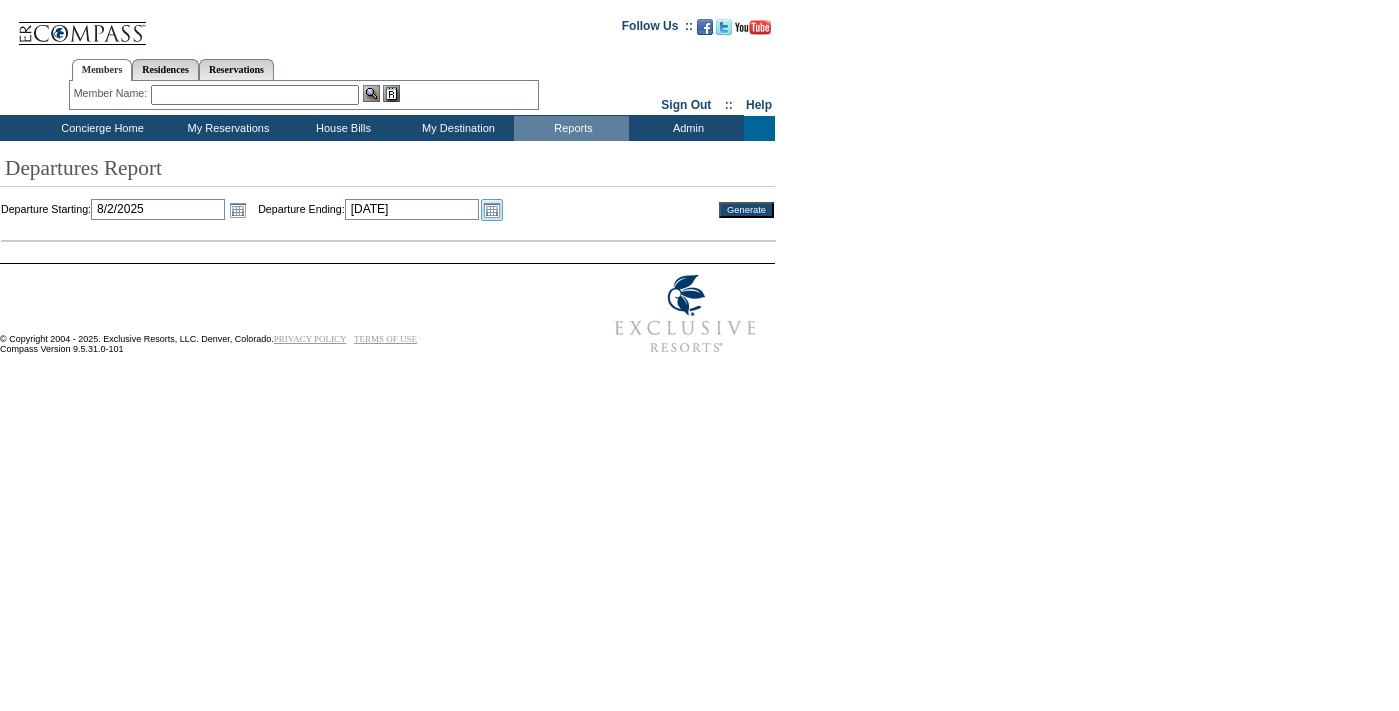 click on "Open the calendar popup." at bounding box center (492, 210) 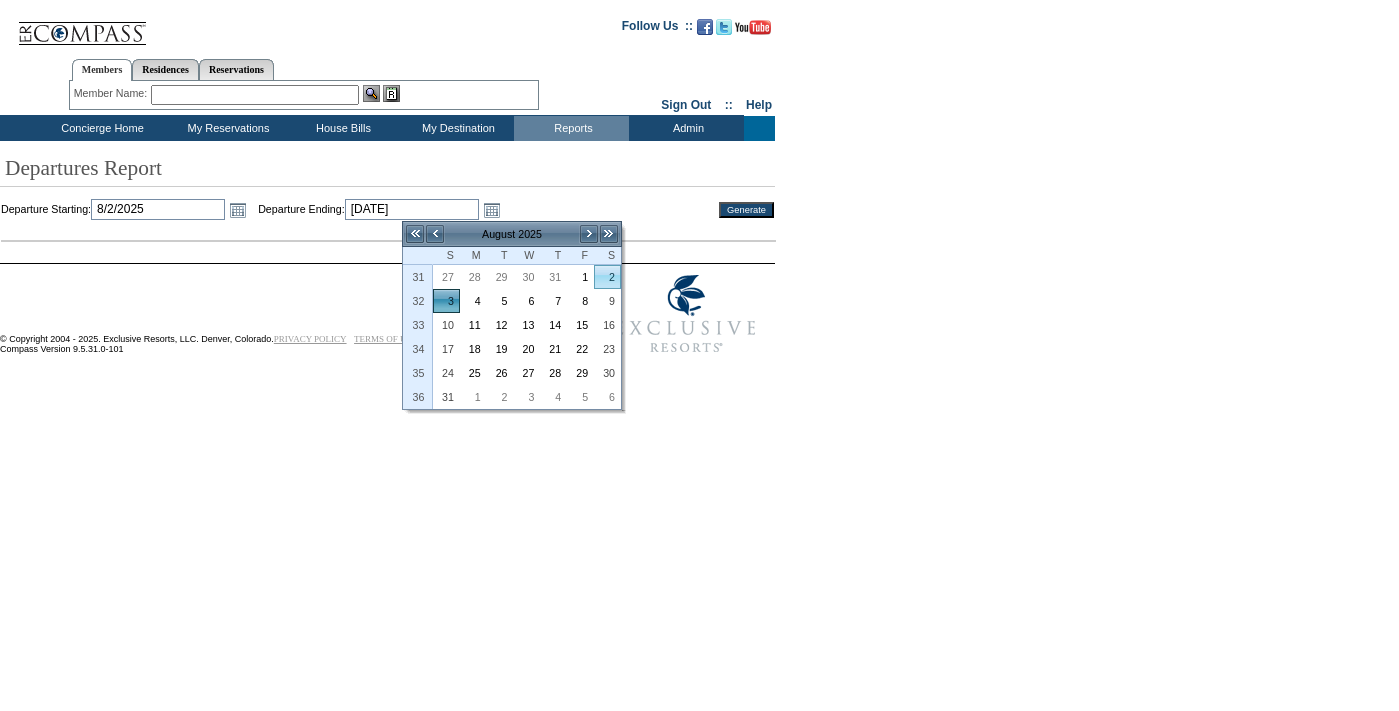 click on "2" at bounding box center (607, 277) 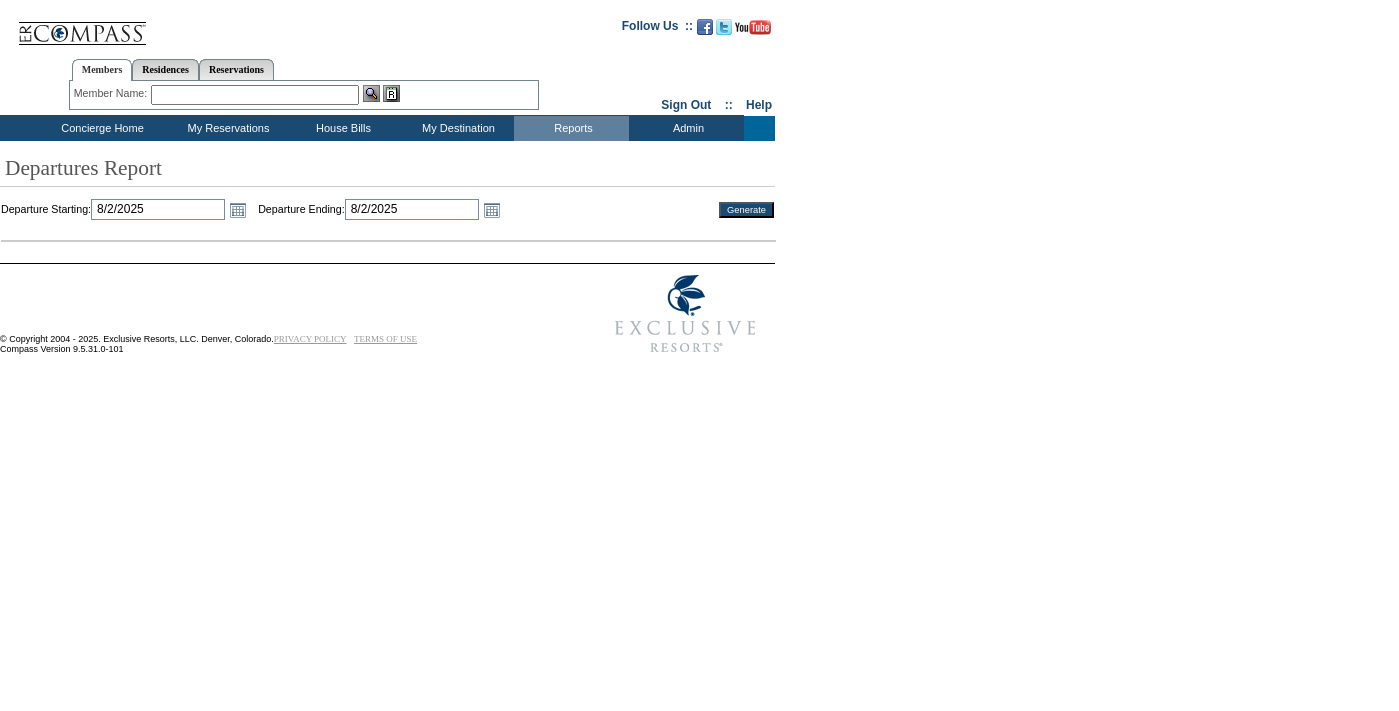 click on "Generate" at bounding box center (746, 210) 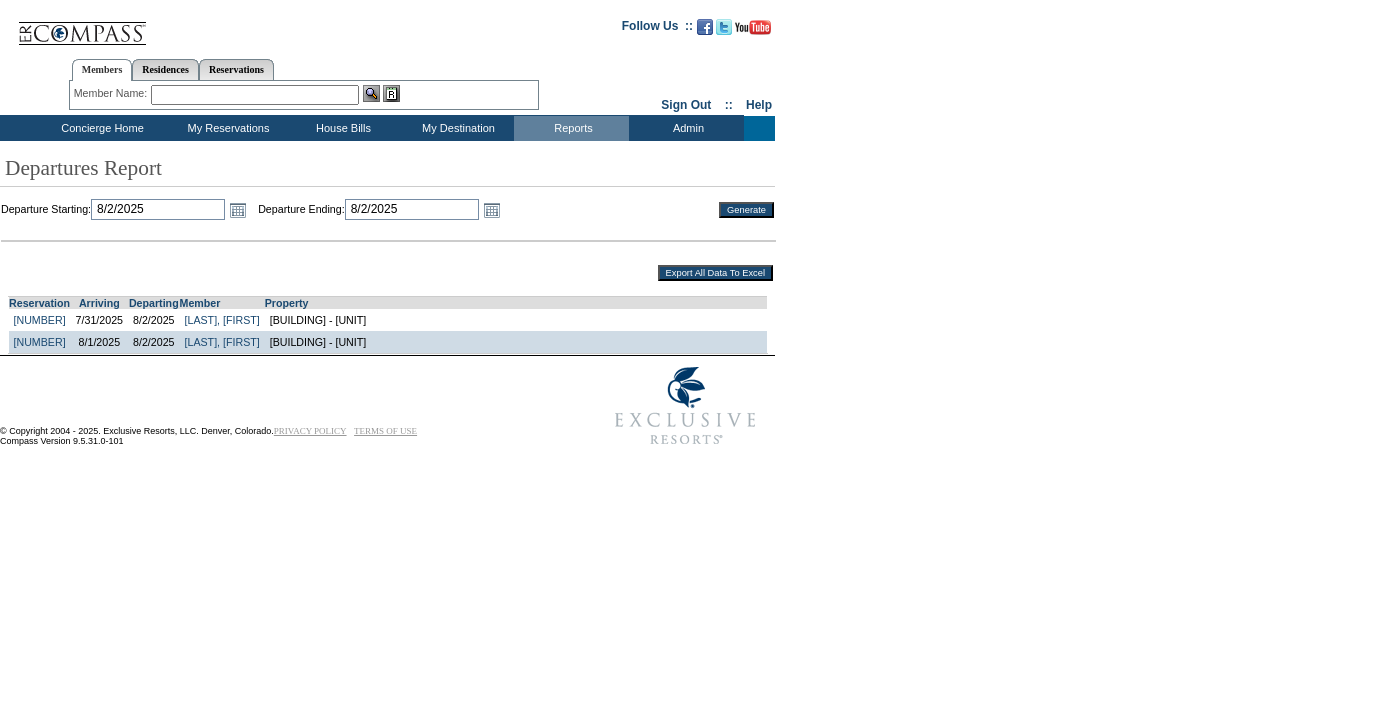 scroll, scrollTop: 0, scrollLeft: 0, axis: both 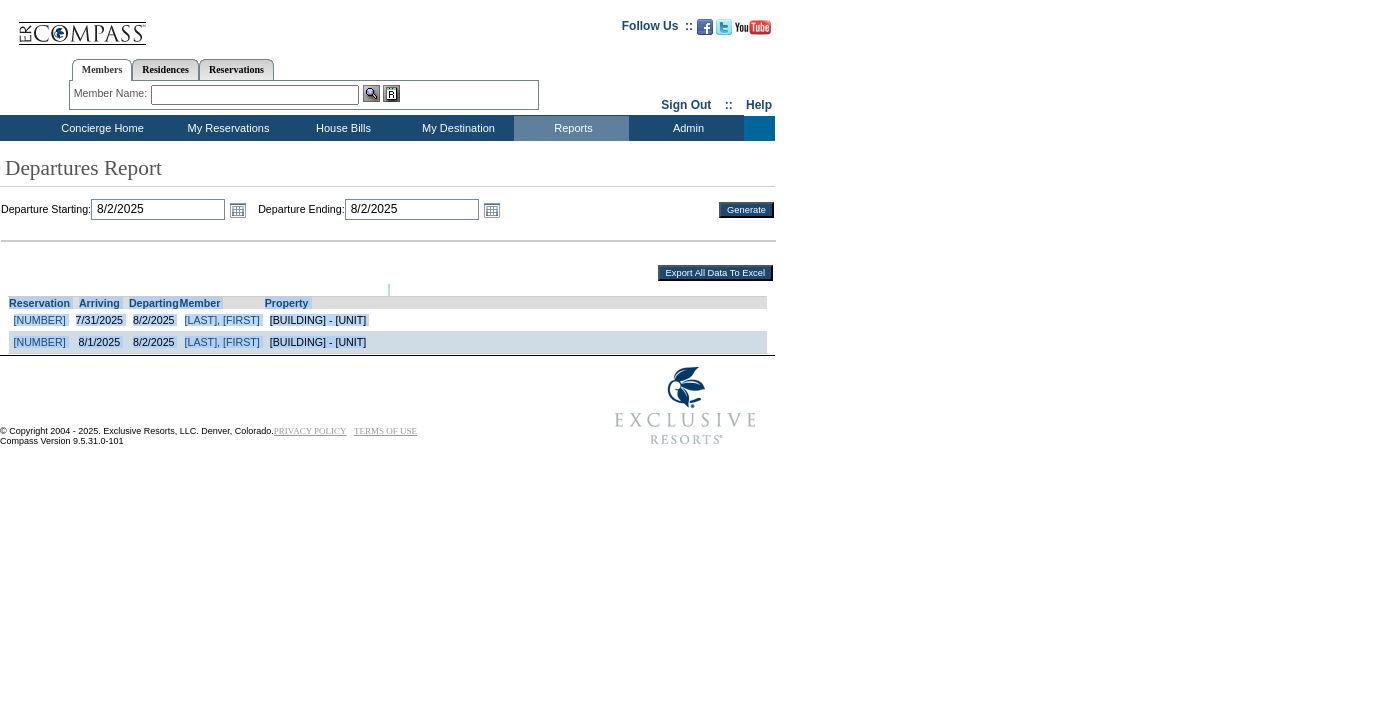 drag, startPoint x: 8, startPoint y: 292, endPoint x: 594, endPoint y: 361, distance: 590.0483 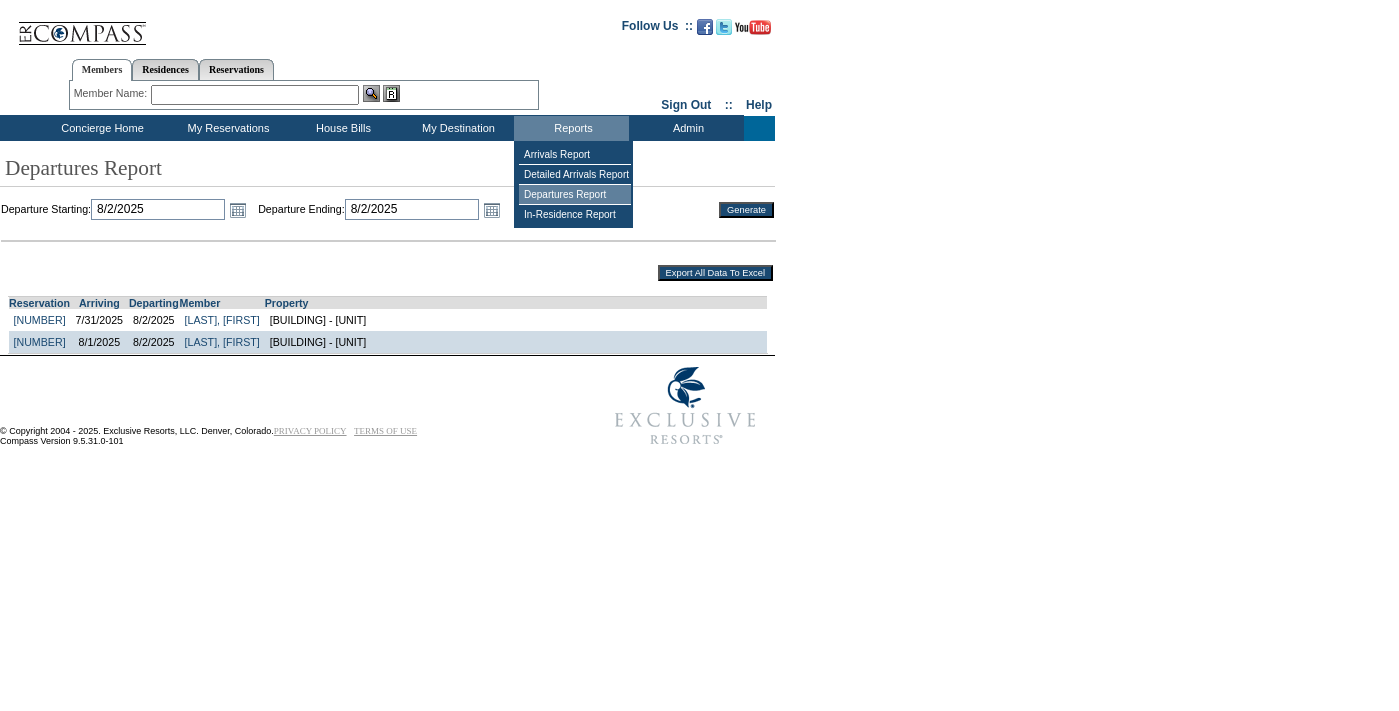 click on "Departures Report" at bounding box center [575, 195] 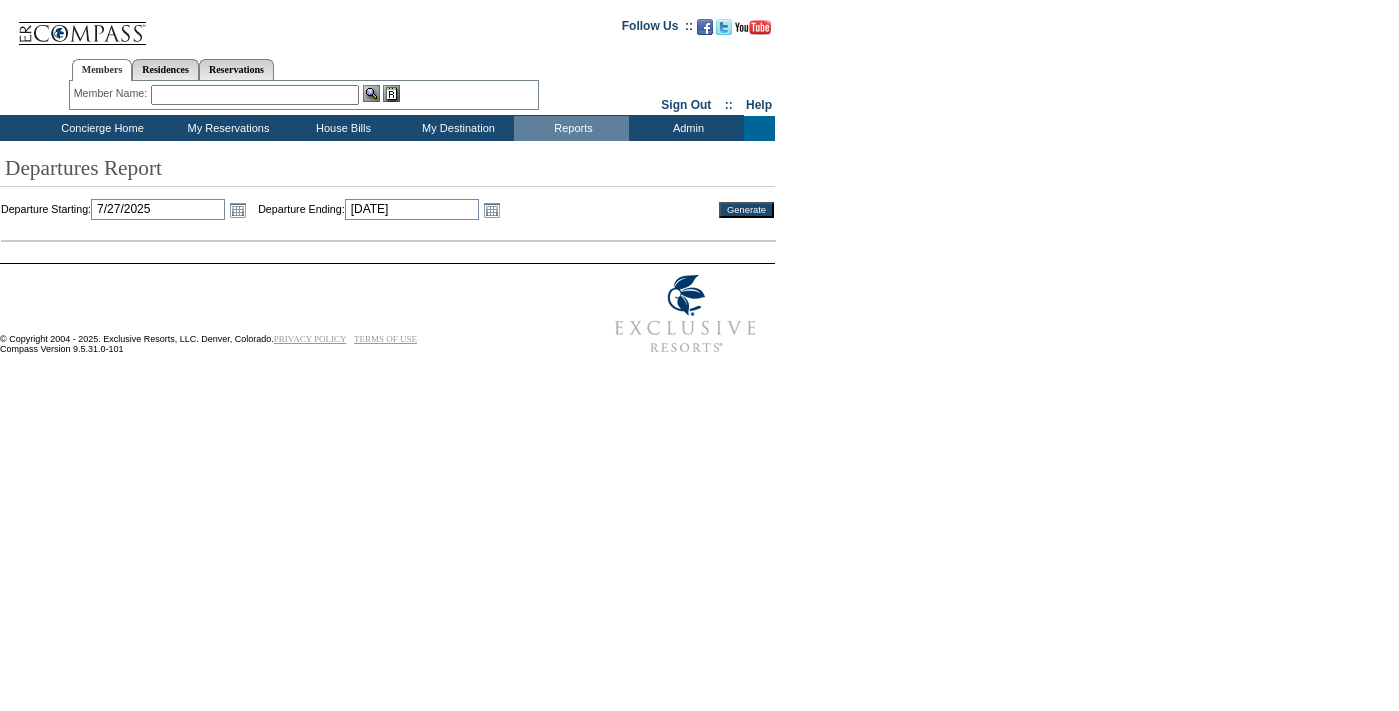scroll, scrollTop: 0, scrollLeft: 0, axis: both 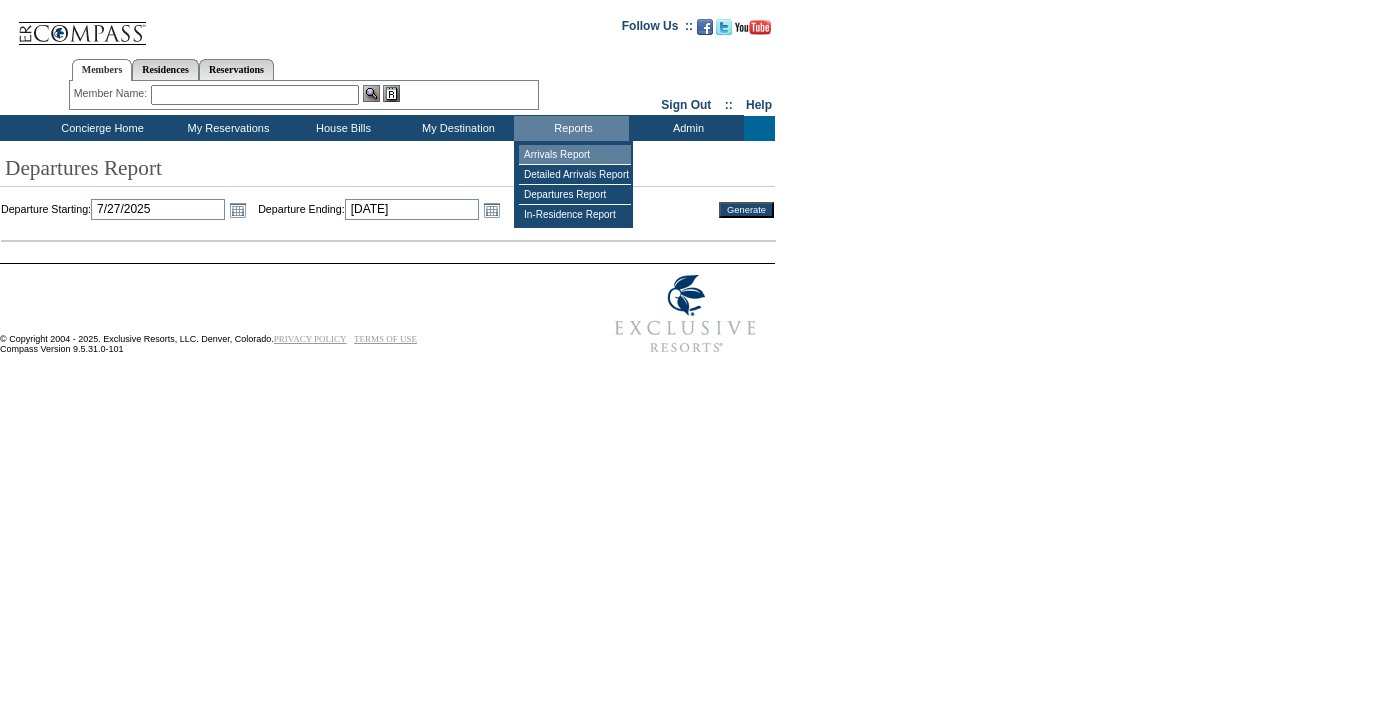click on "Arrivals Report" at bounding box center (575, 155) 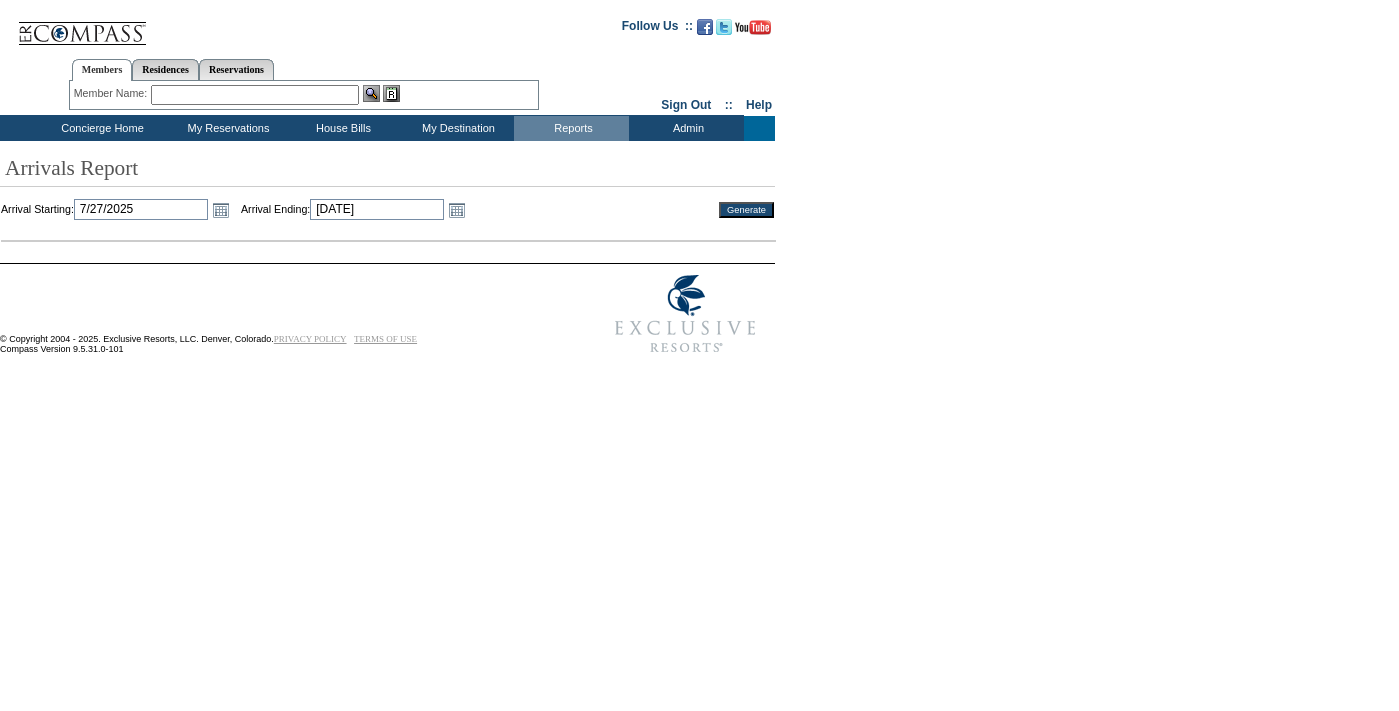 scroll, scrollTop: 0, scrollLeft: 0, axis: both 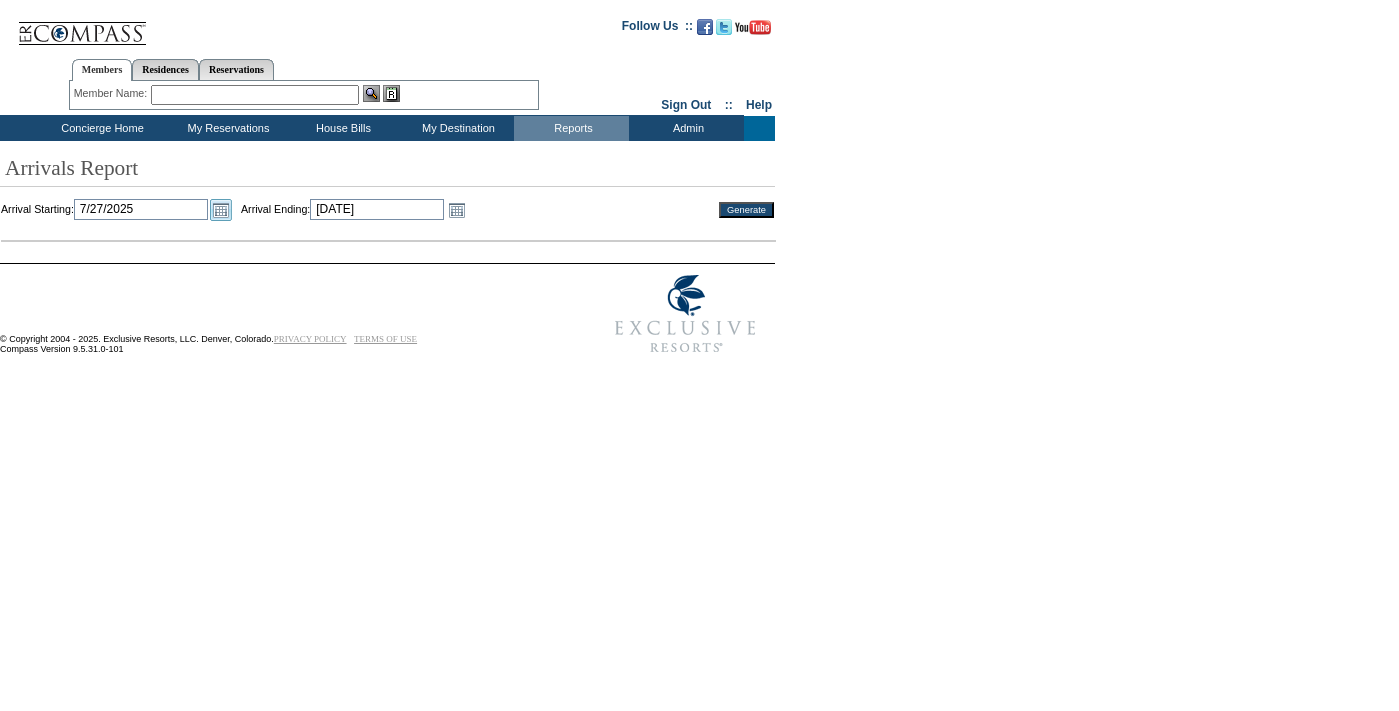 click on "Open the calendar popup." at bounding box center (221, 210) 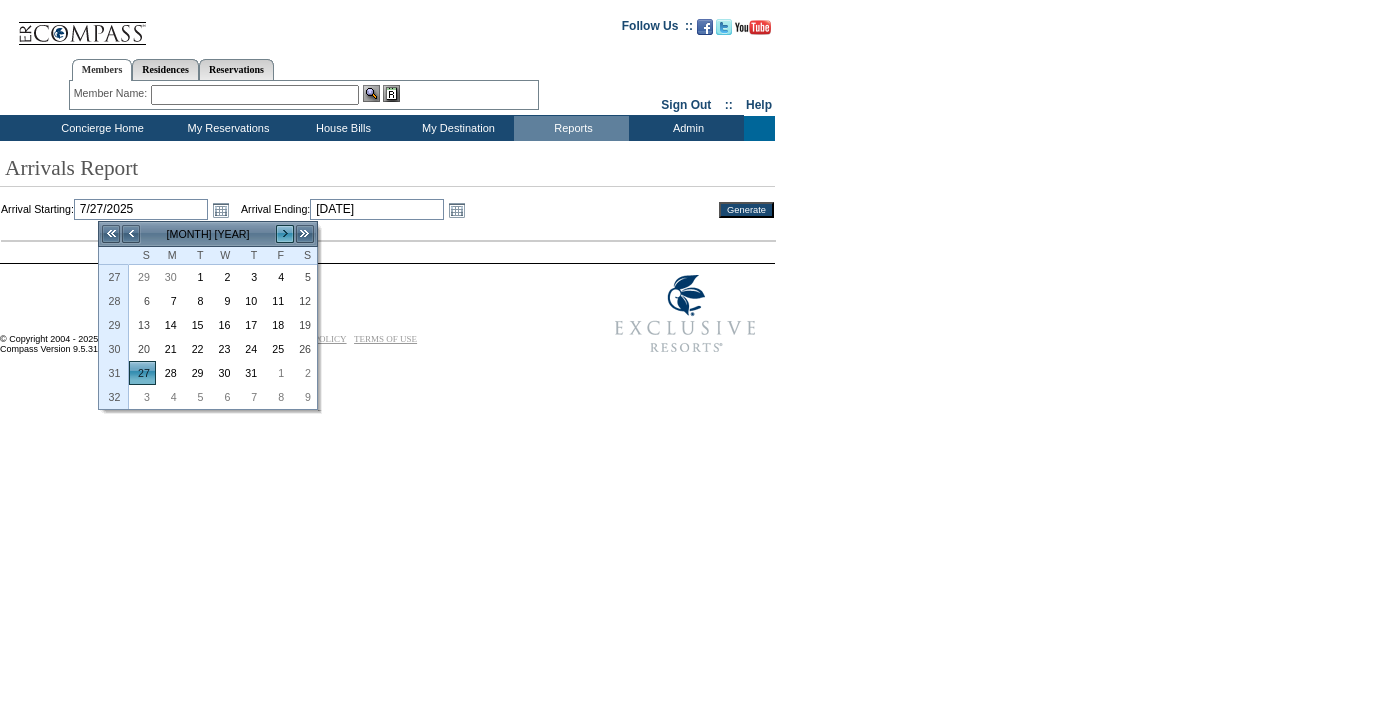 click on ">" at bounding box center (285, 234) 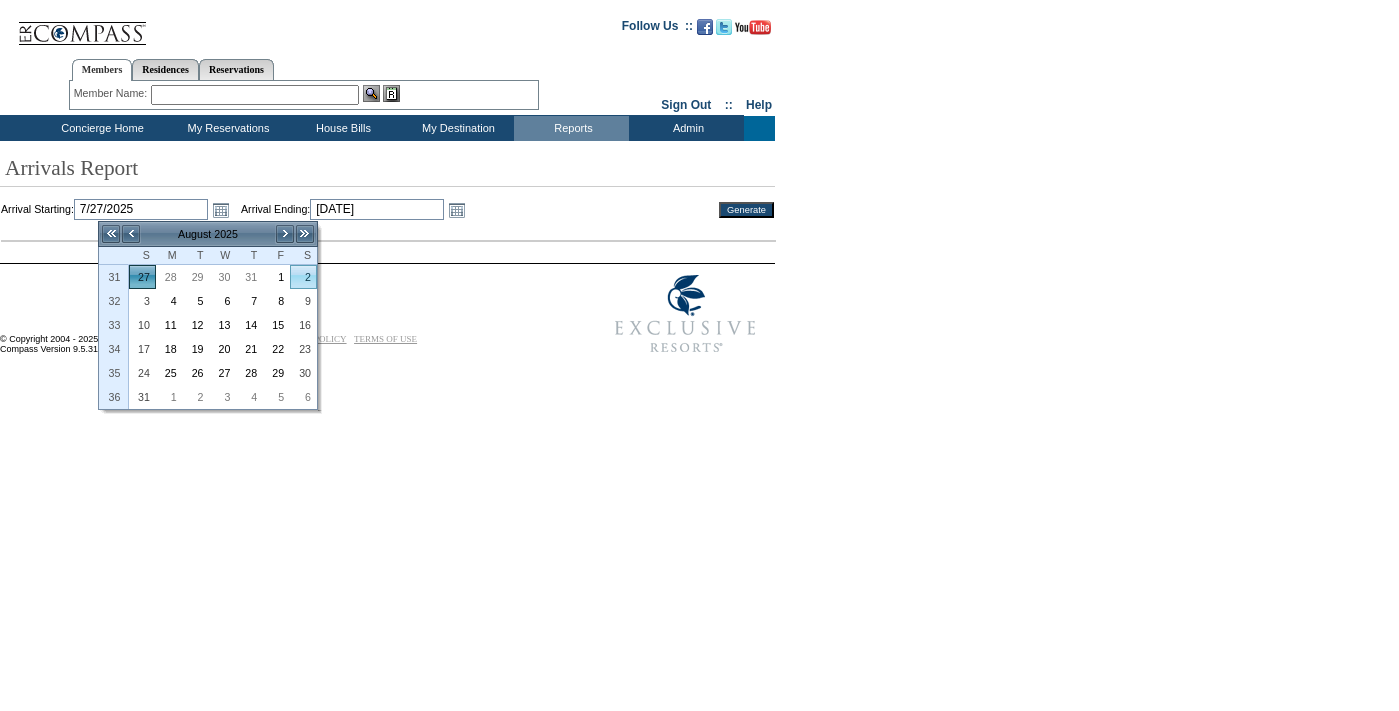click on "2" at bounding box center [303, 277] 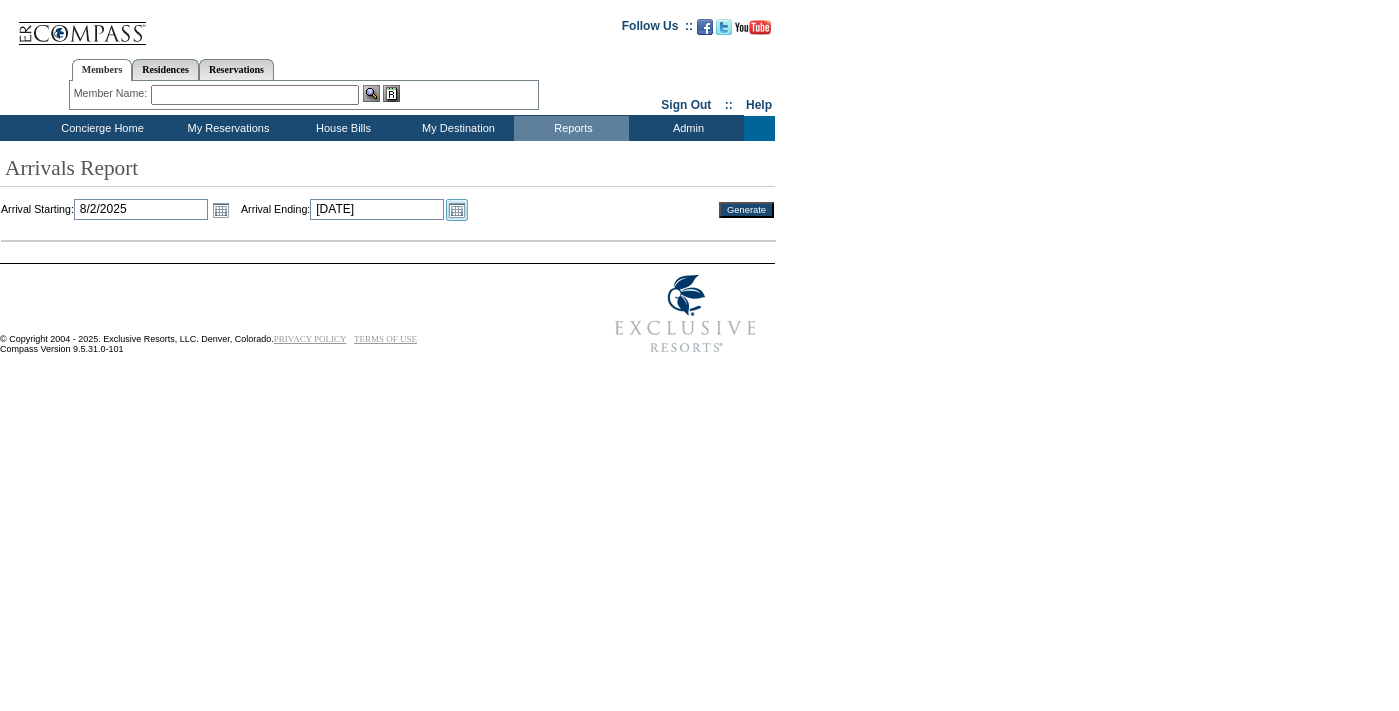 click on "Open the calendar popup." at bounding box center [457, 210] 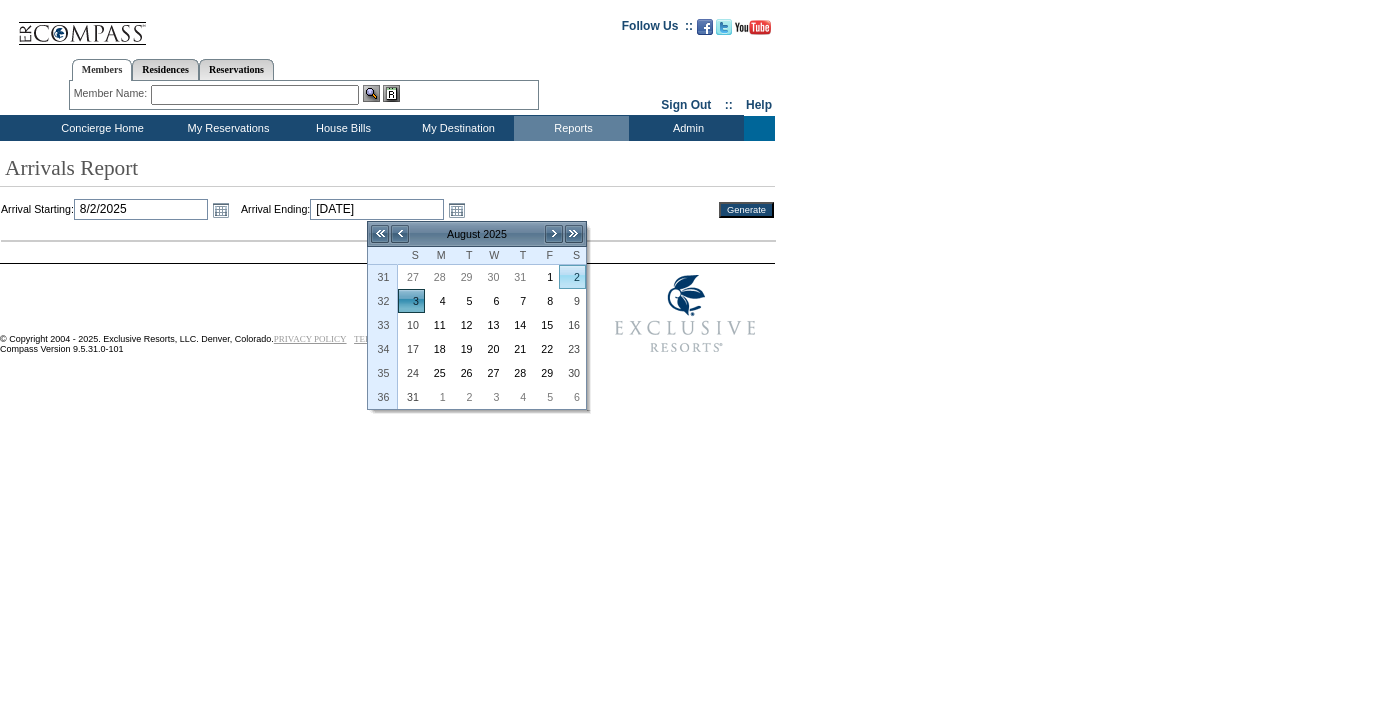 click on "2" at bounding box center (572, 277) 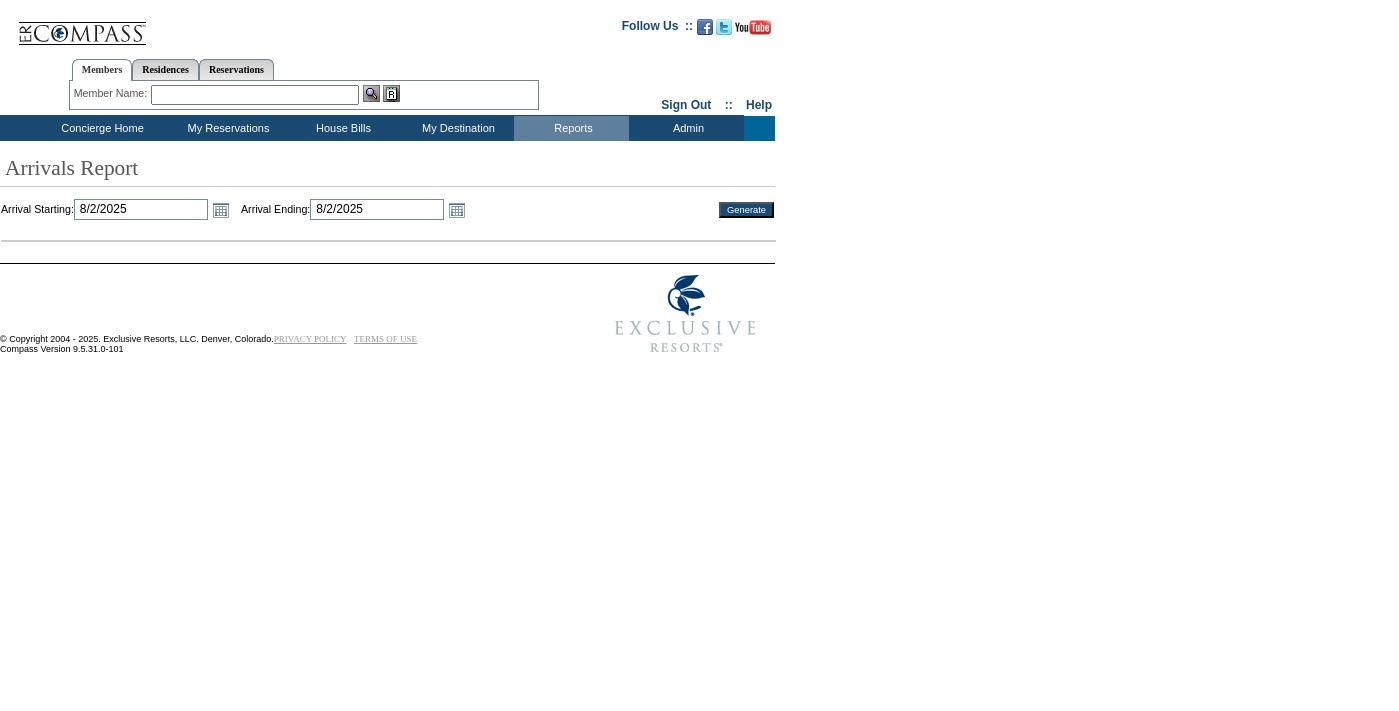 click on "Generate" at bounding box center [746, 210] 